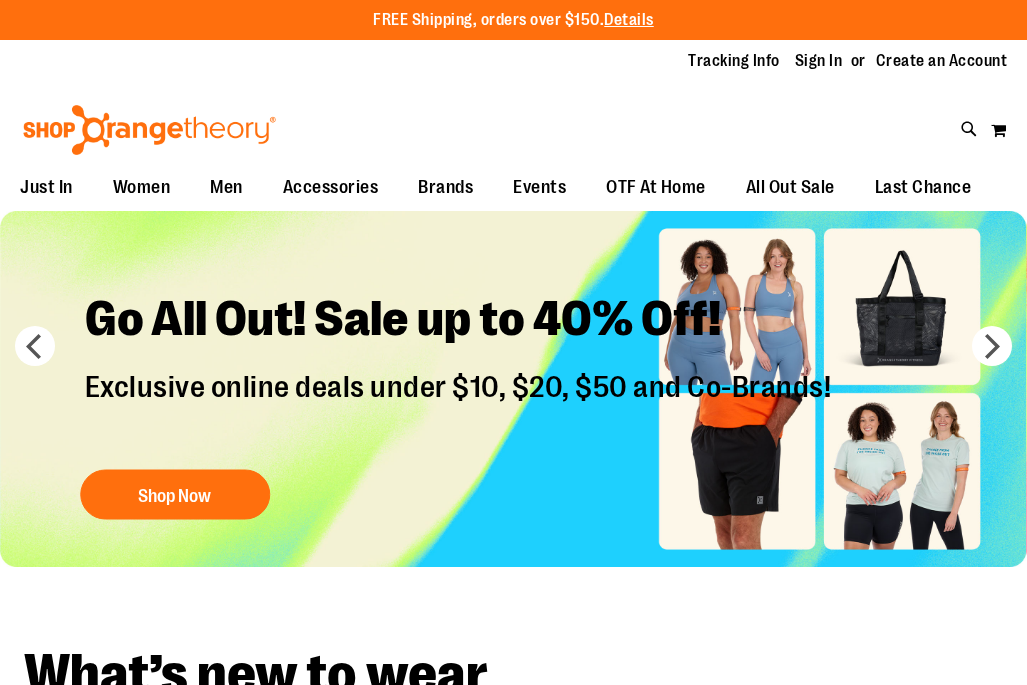 scroll, scrollTop: 0, scrollLeft: 0, axis: both 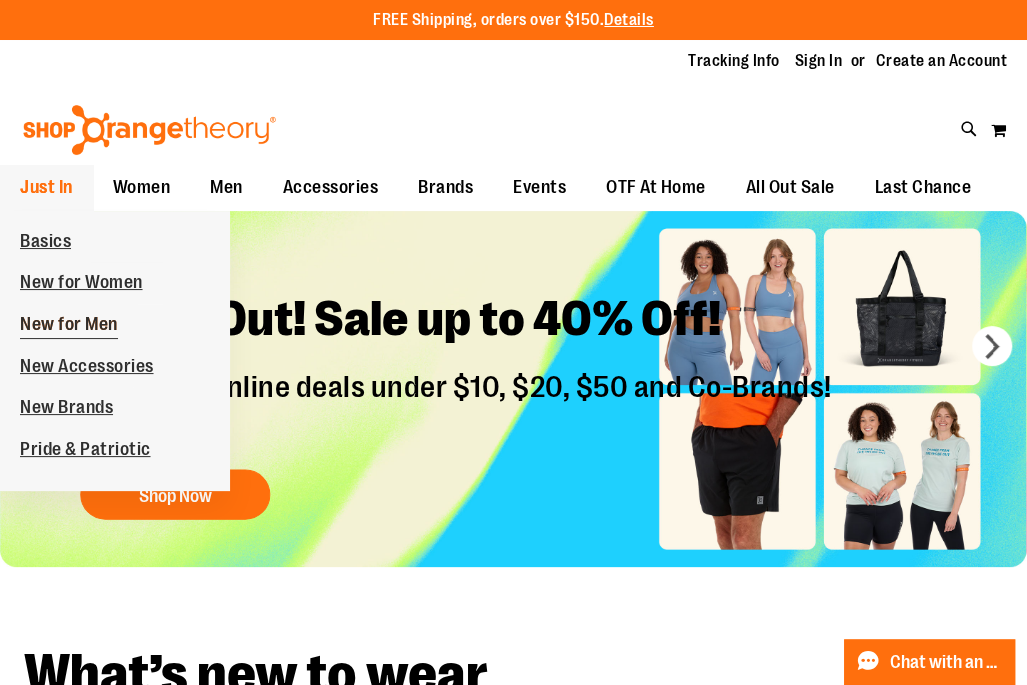 type on "**********" 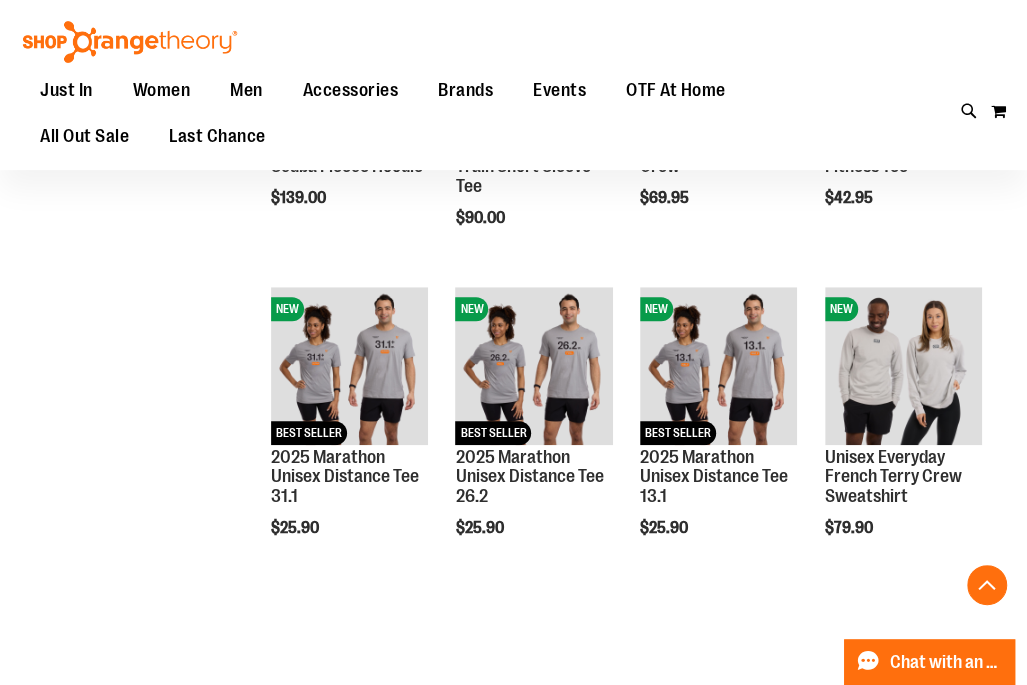 scroll, scrollTop: 818, scrollLeft: 0, axis: vertical 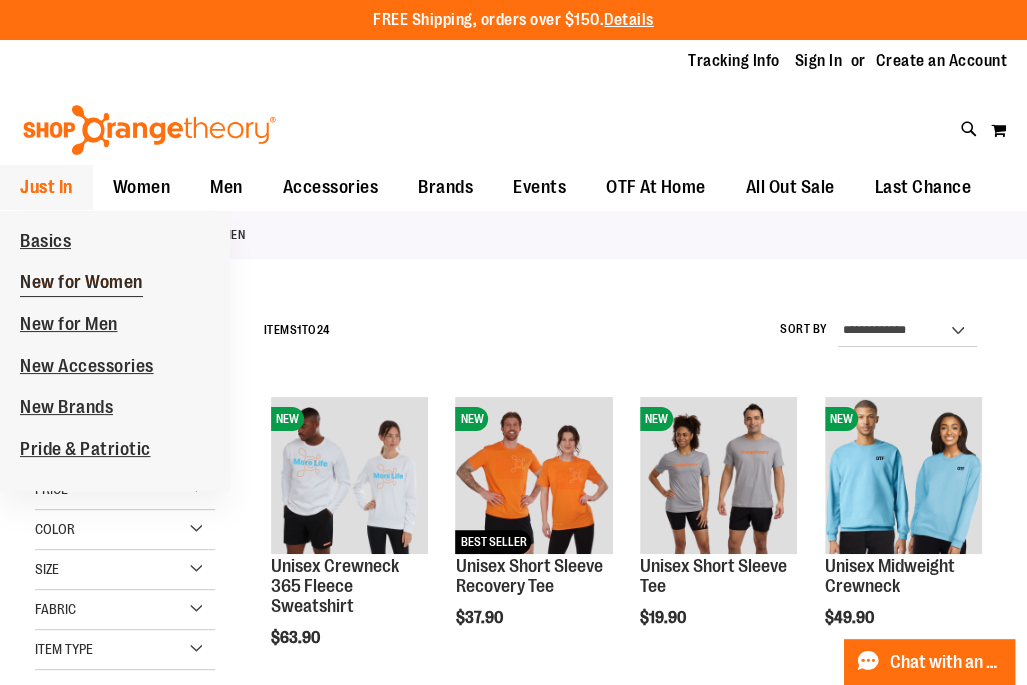 type on "**********" 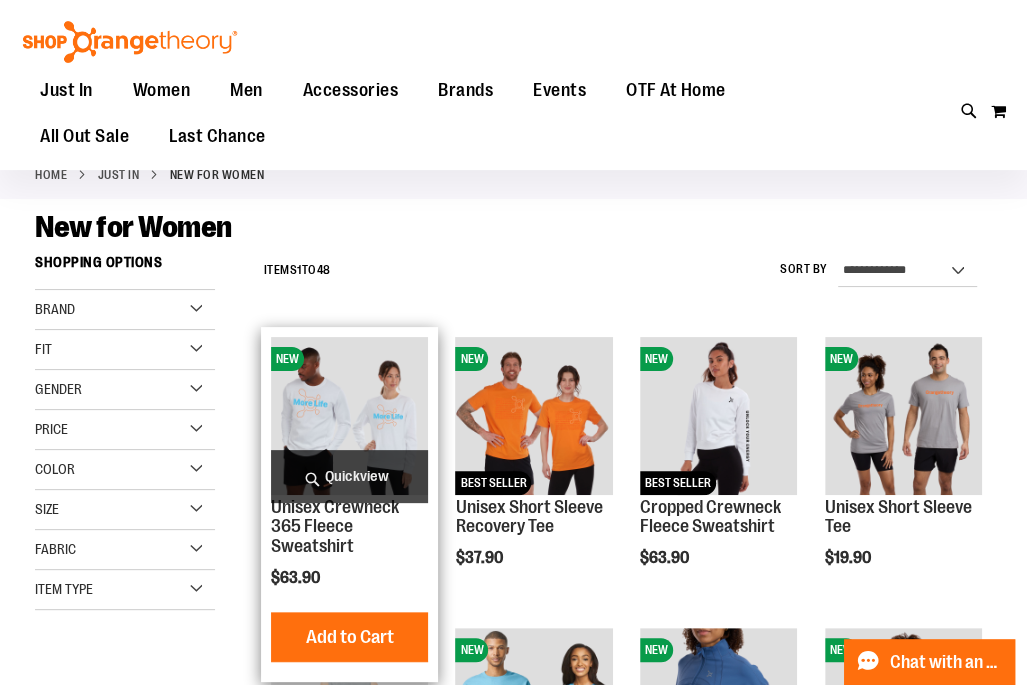 scroll, scrollTop: 181, scrollLeft: 0, axis: vertical 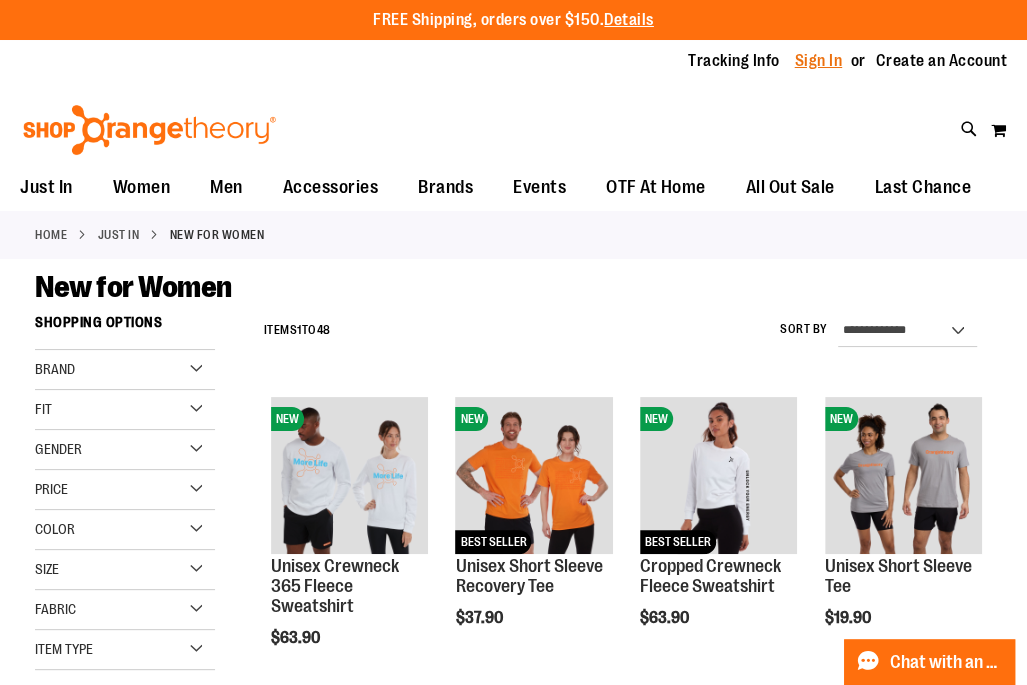 type on "**********" 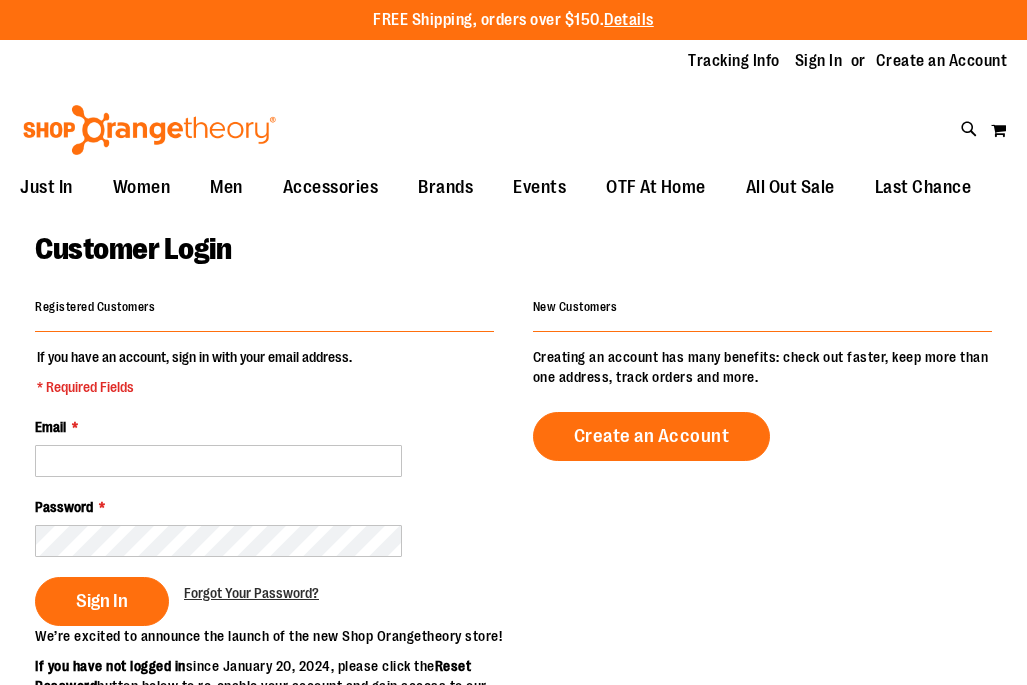 scroll, scrollTop: 0, scrollLeft: 0, axis: both 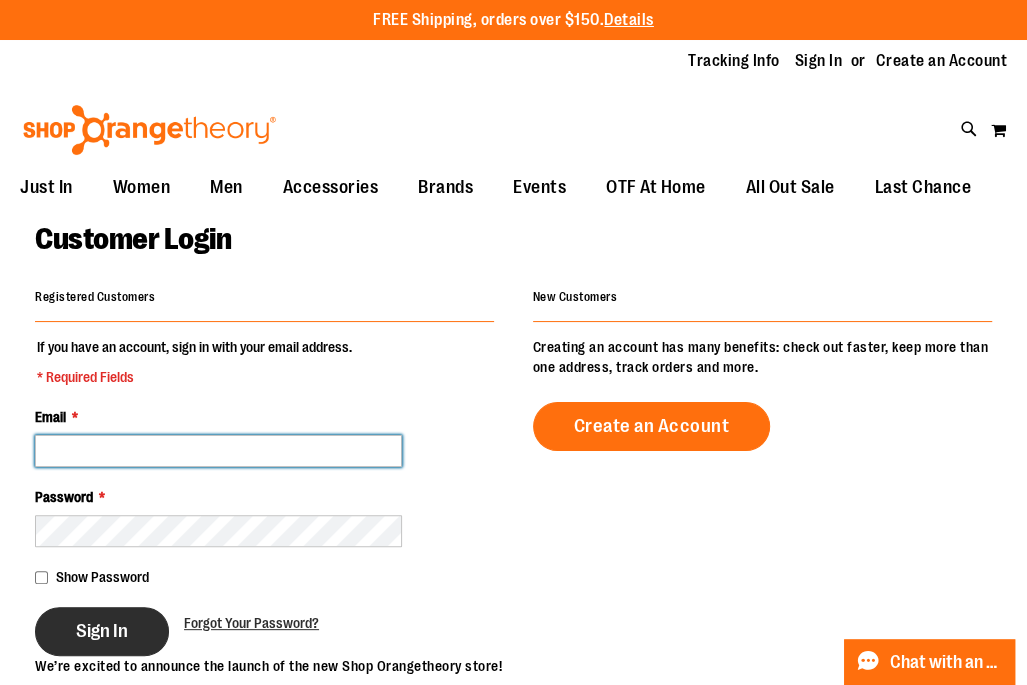 type on "**********" 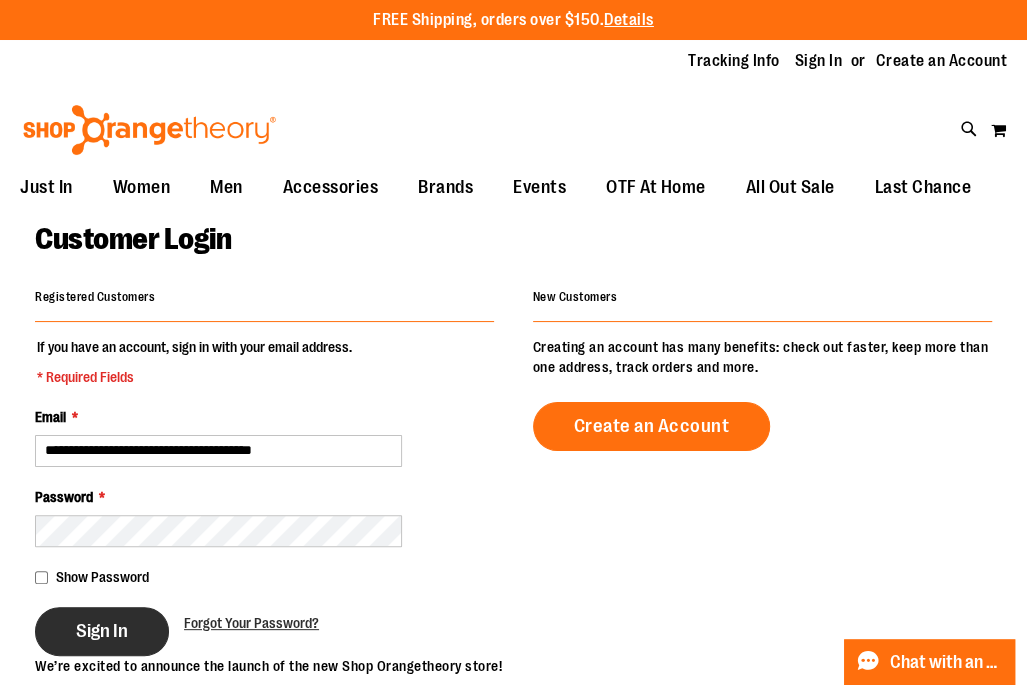 type on "**********" 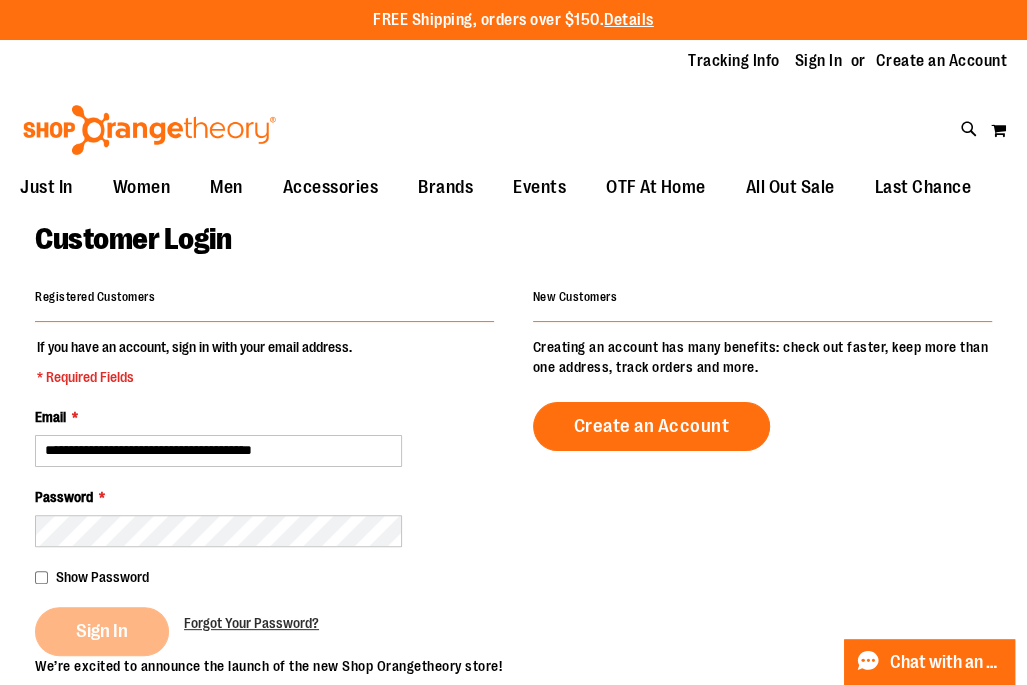 click on "Sign In" at bounding box center (109, 631) 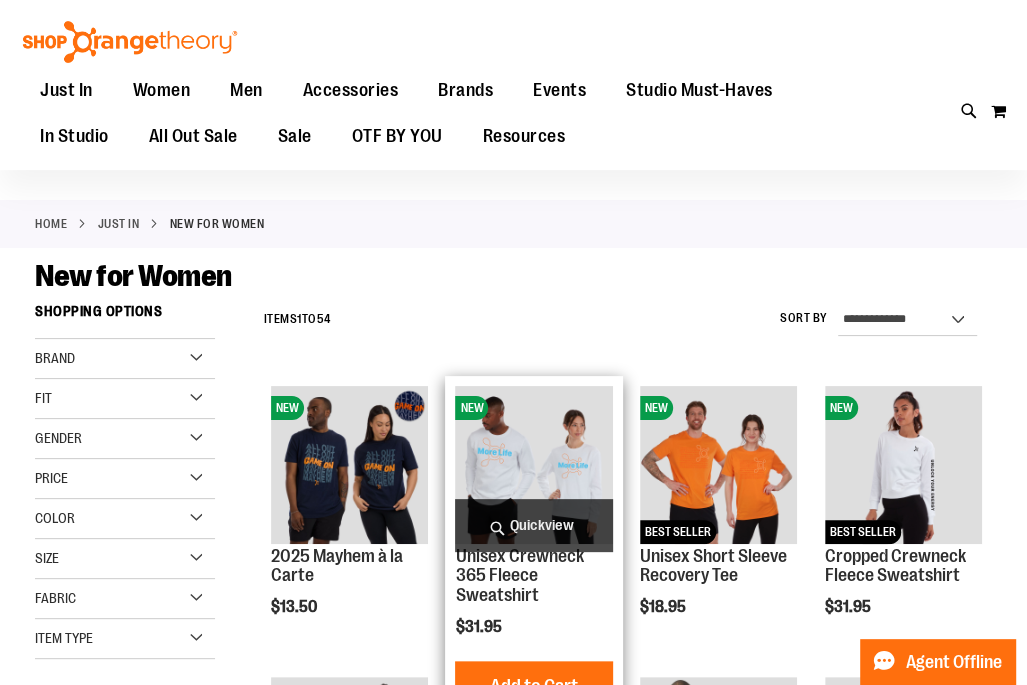 scroll, scrollTop: 0, scrollLeft: 0, axis: both 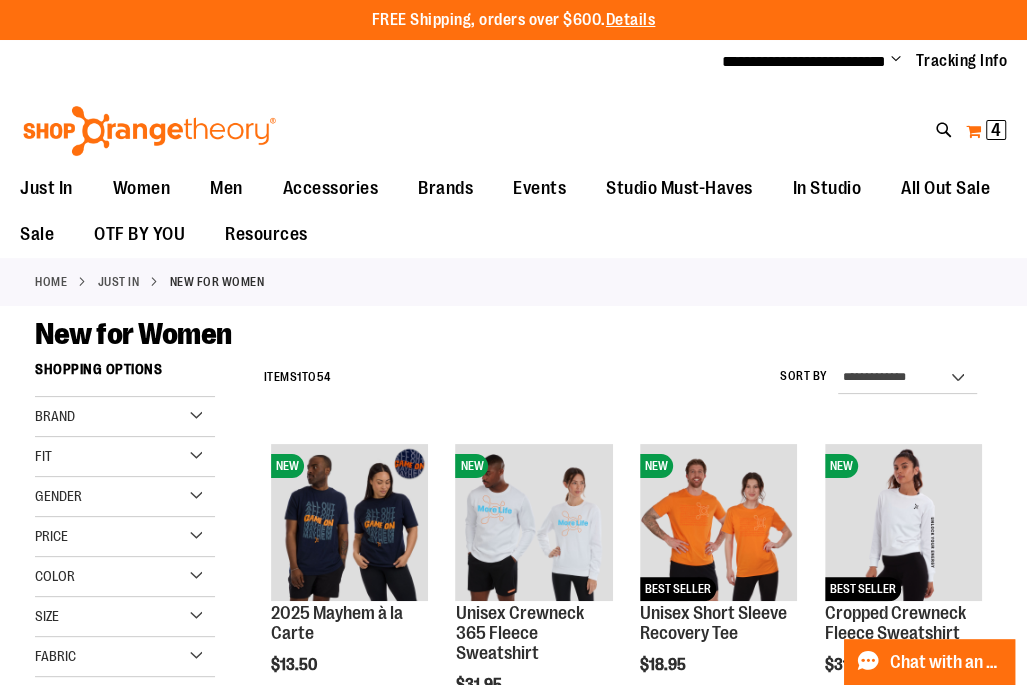 type on "**********" 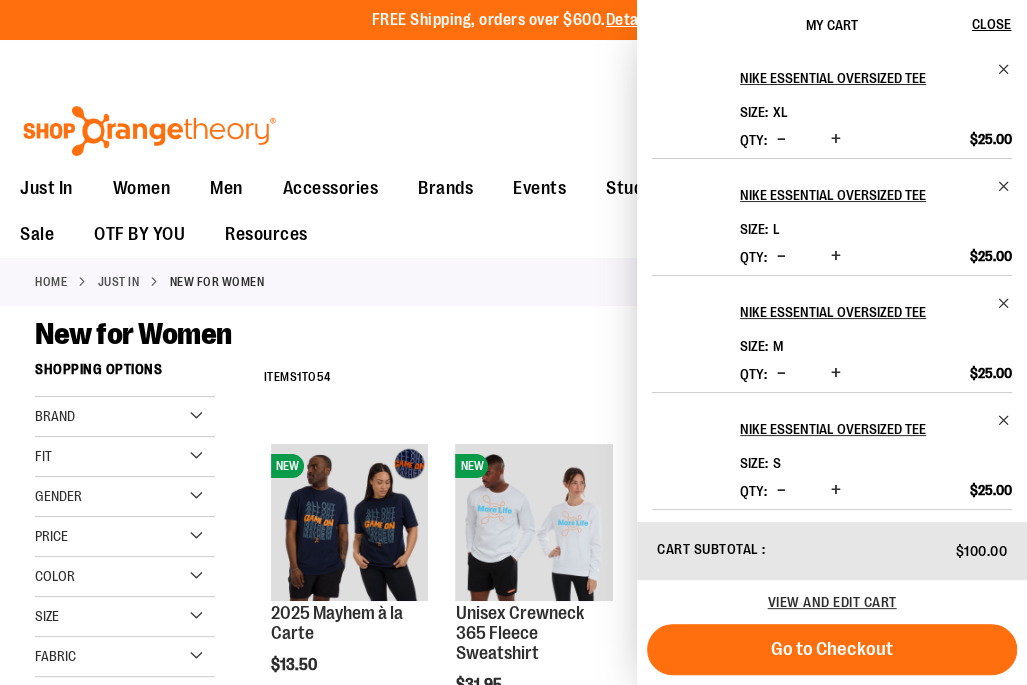 scroll, scrollTop: 0, scrollLeft: 0, axis: both 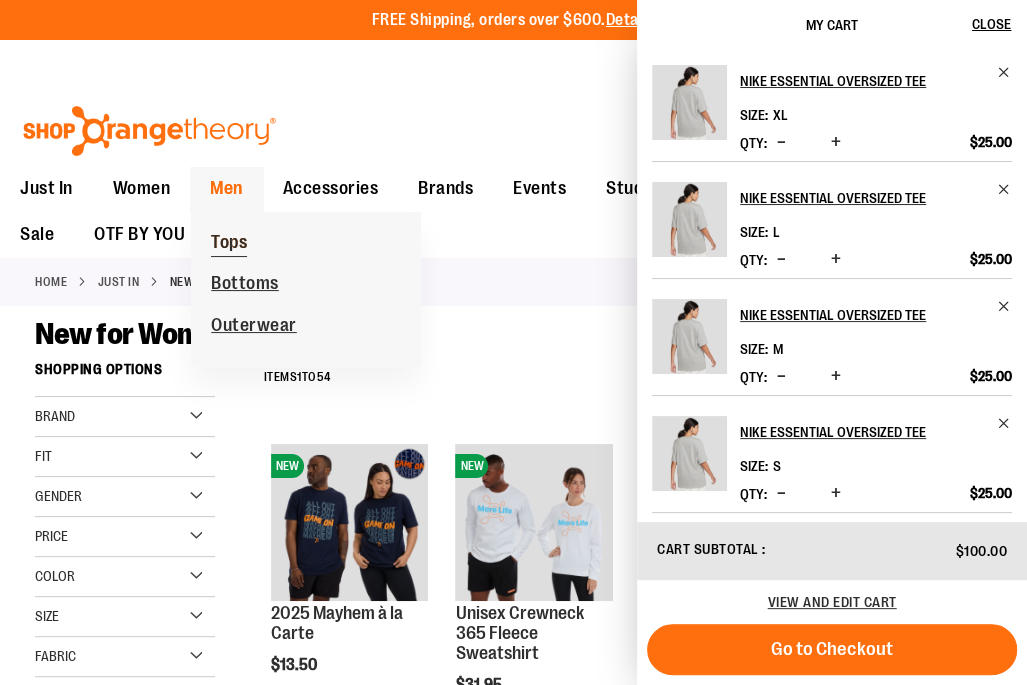 click on "Tops" at bounding box center [229, 244] 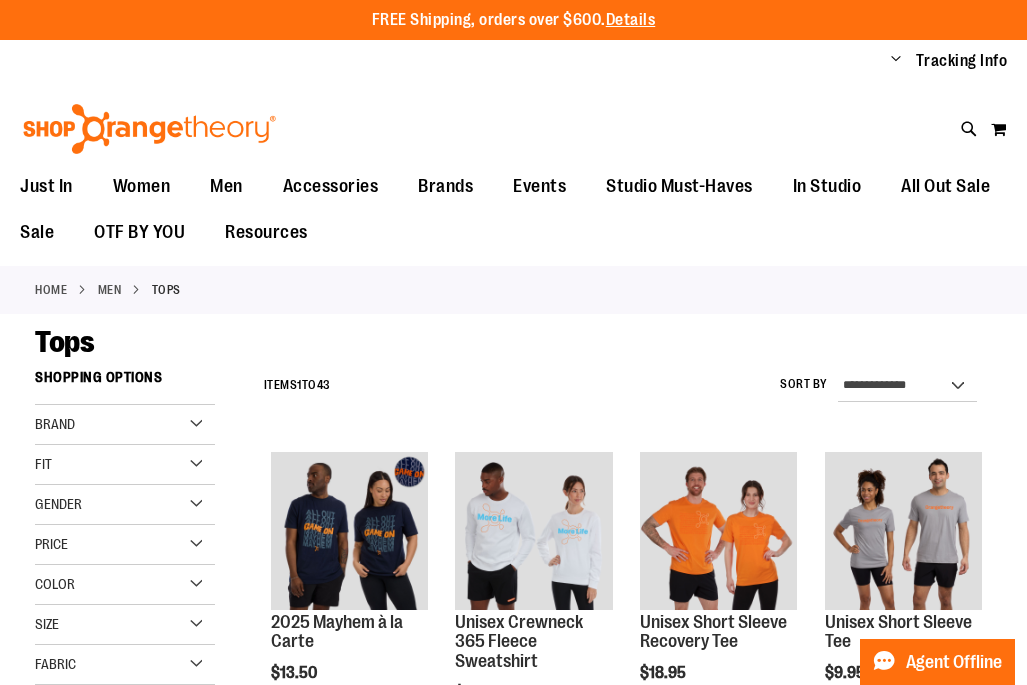 scroll, scrollTop: 0, scrollLeft: 0, axis: both 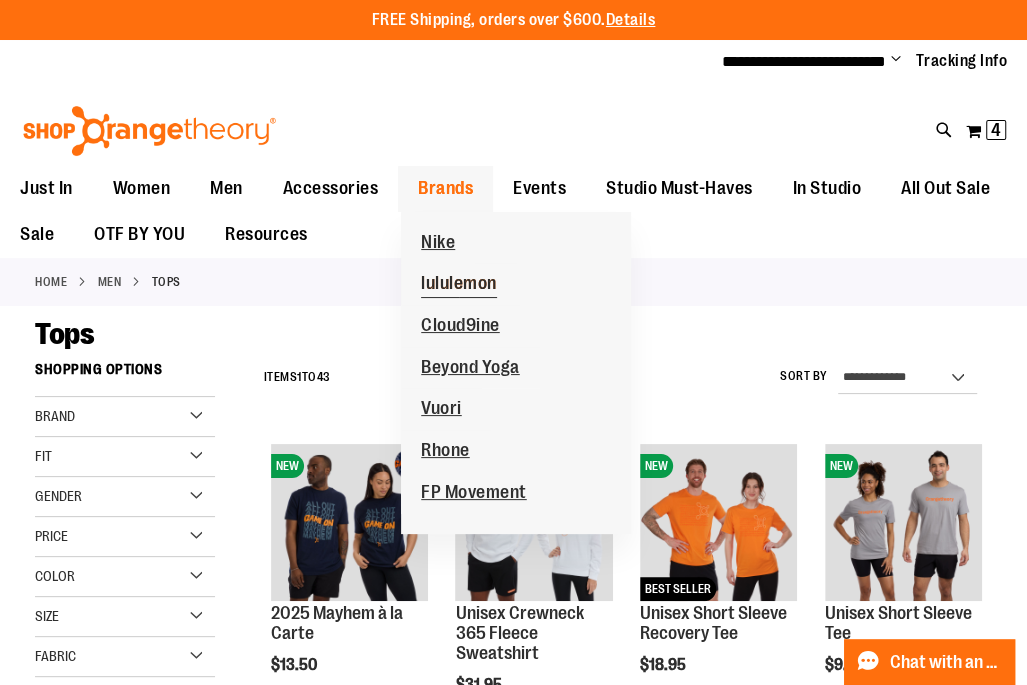 type on "**********" 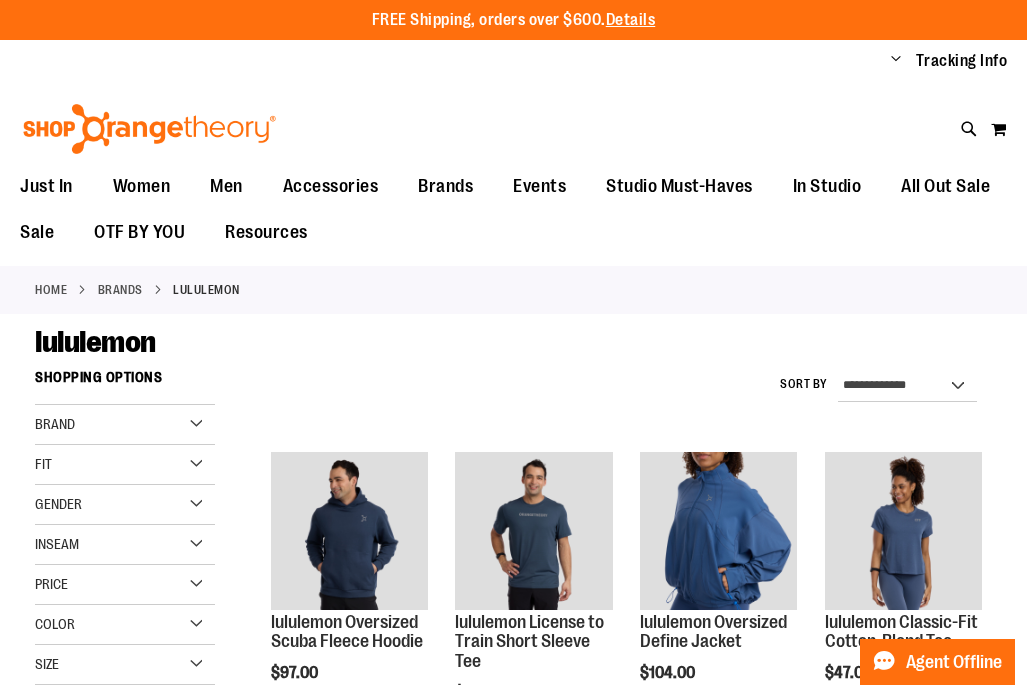 scroll, scrollTop: 0, scrollLeft: 0, axis: both 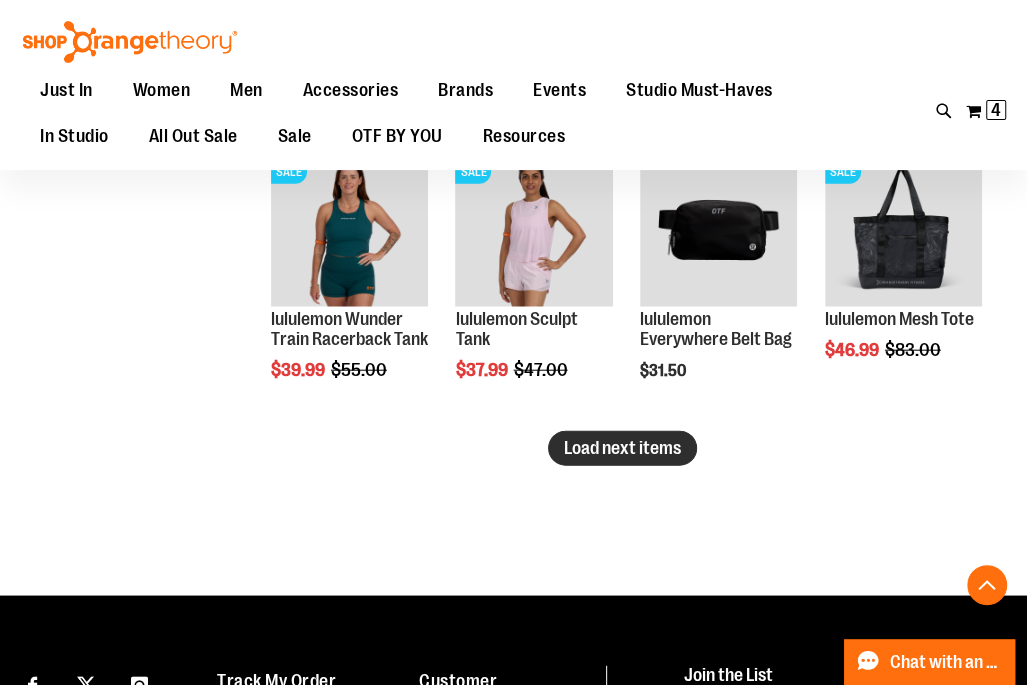 type on "**********" 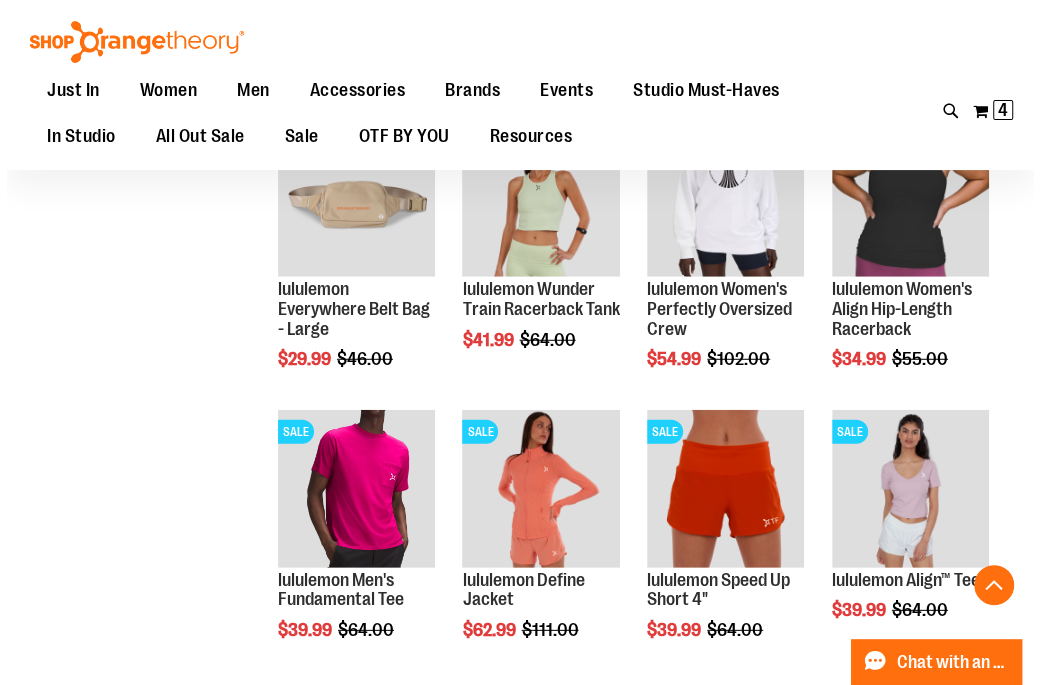 scroll, scrollTop: 2816, scrollLeft: 0, axis: vertical 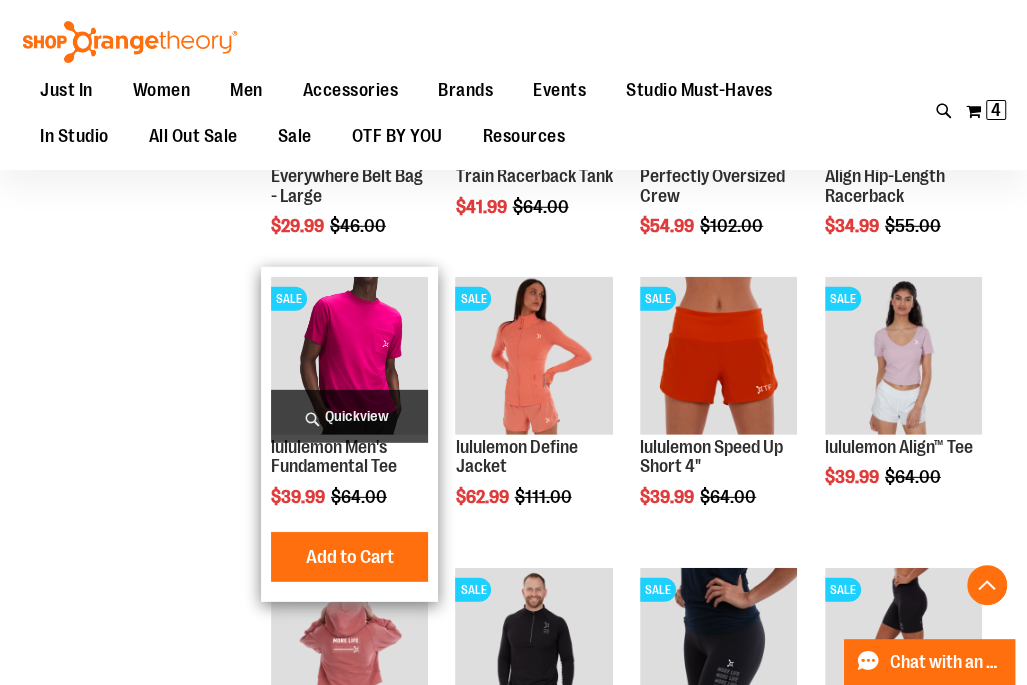 click on "Quickview" at bounding box center [349, 416] 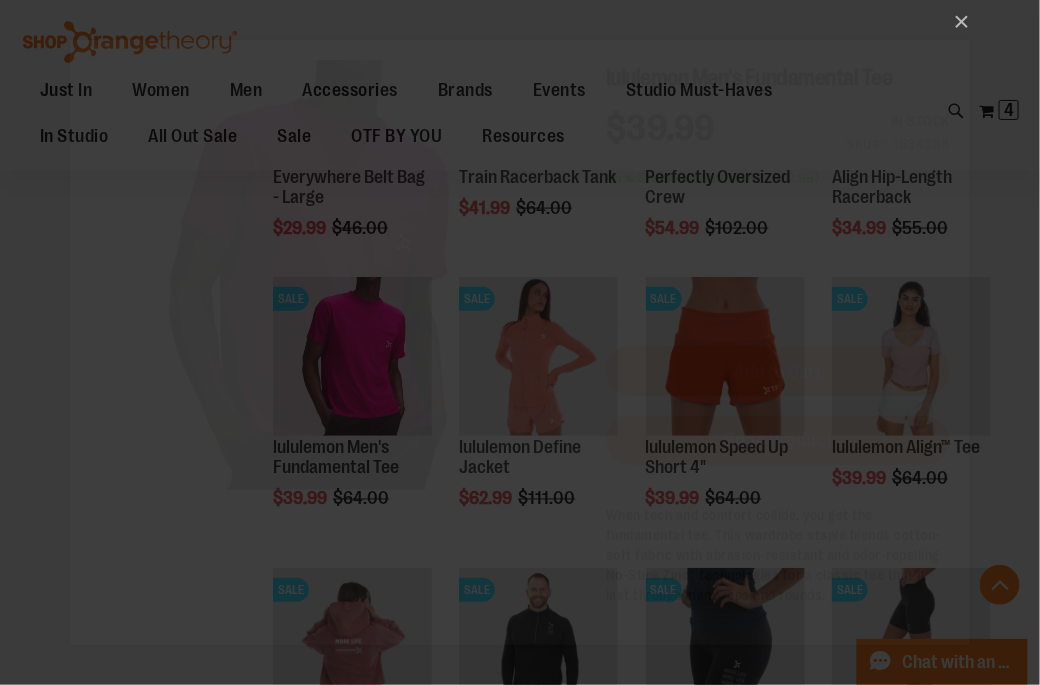 scroll, scrollTop: 0, scrollLeft: 0, axis: both 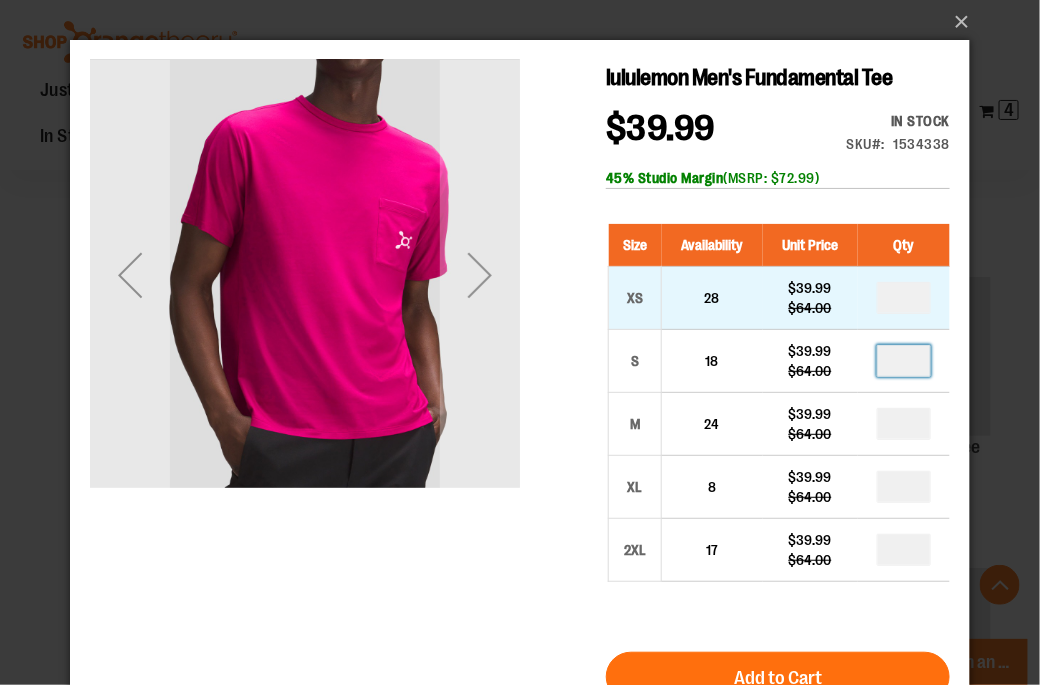drag, startPoint x: 903, startPoint y: 358, endPoint x: 720, endPoint y: 306, distance: 190.24458 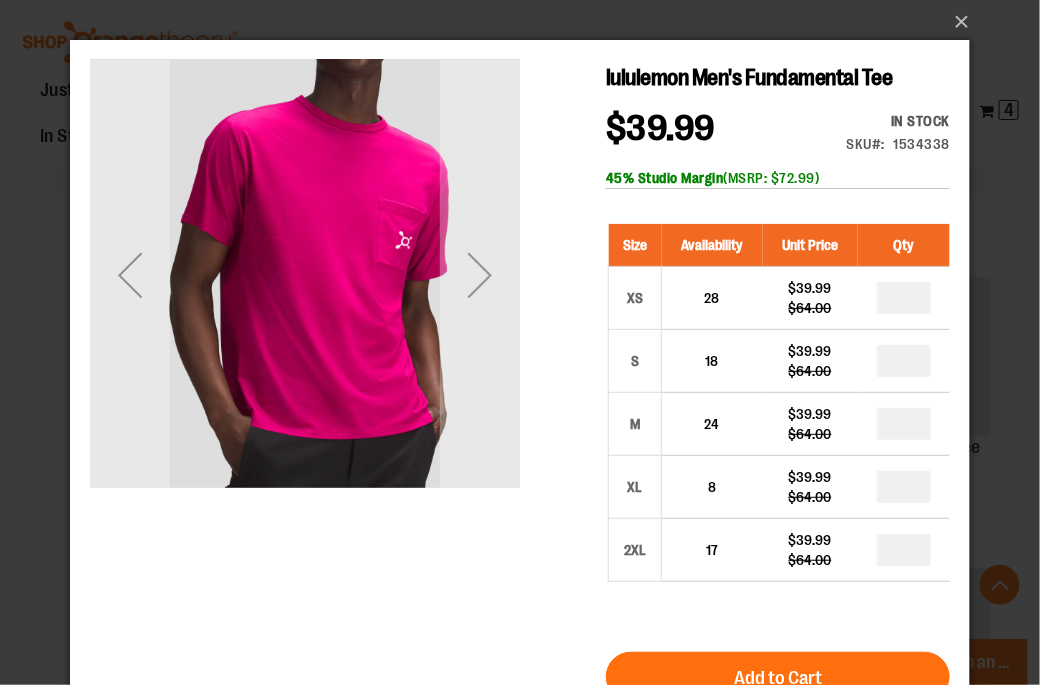 click on "Add to Cart" at bounding box center (777, 676) 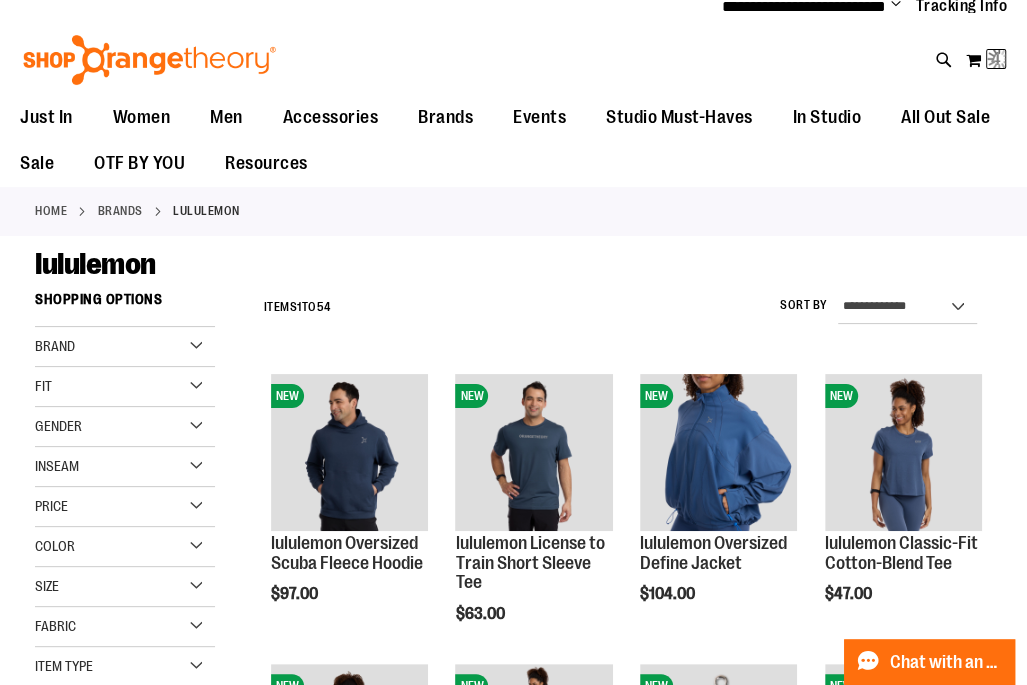scroll, scrollTop: 0, scrollLeft: 0, axis: both 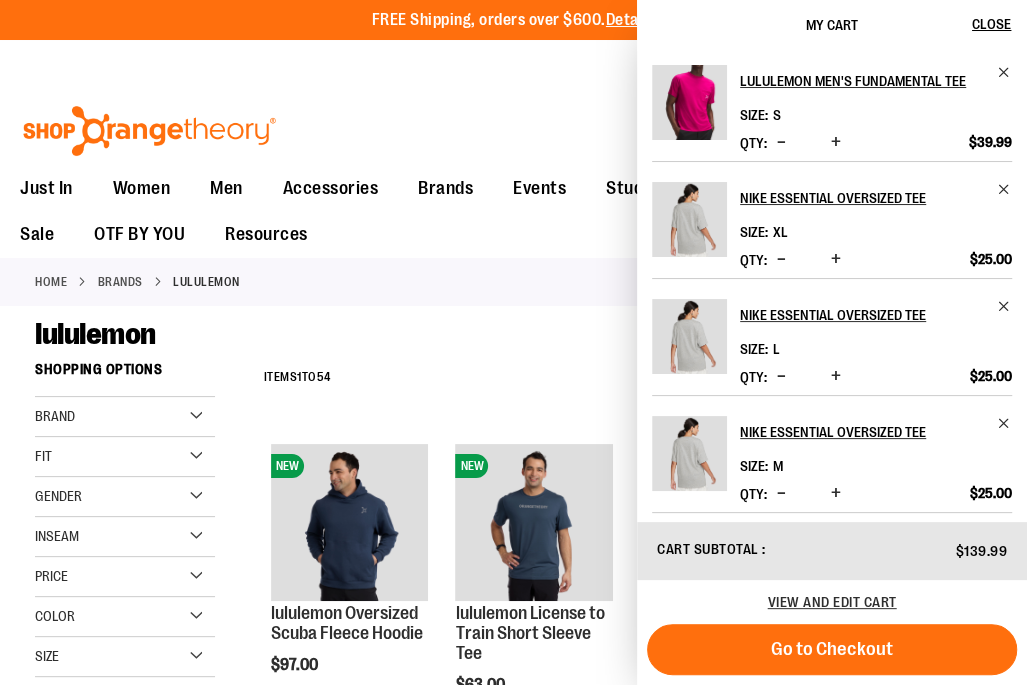 click on "**********" at bounding box center (513, 2179) 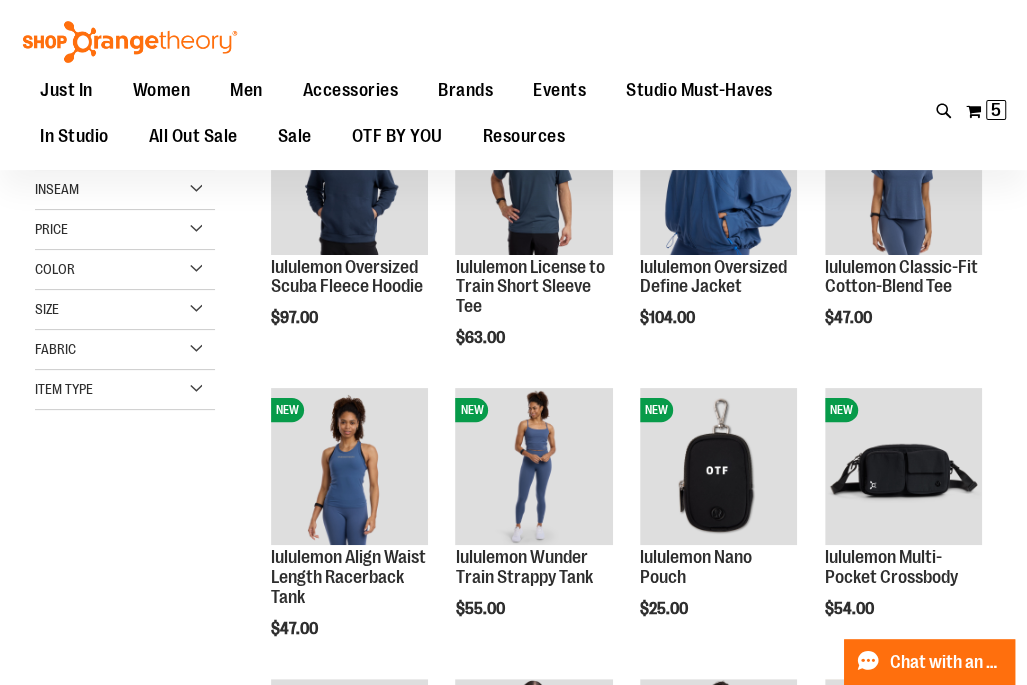 scroll, scrollTop: 0, scrollLeft: 0, axis: both 